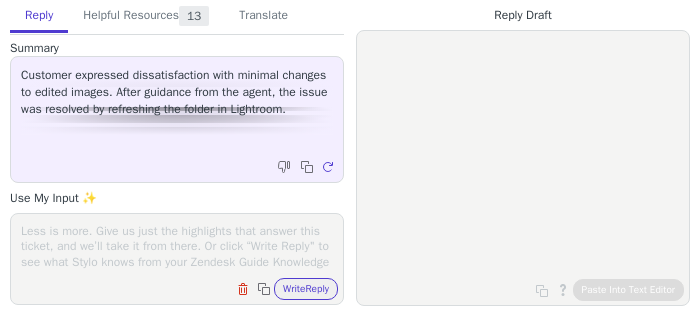scroll, scrollTop: 0, scrollLeft: 0, axis: both 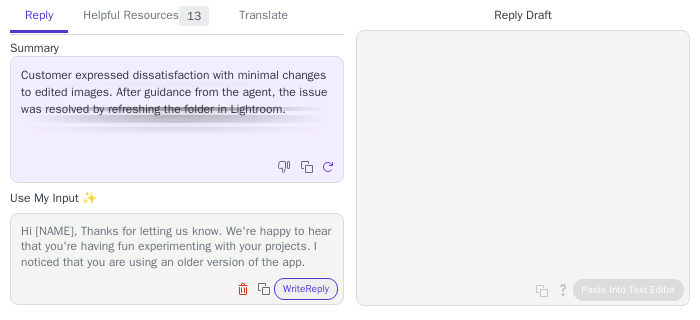 click on "Clear field Copy to clipboard Write  Reply" at bounding box center [187, 287] 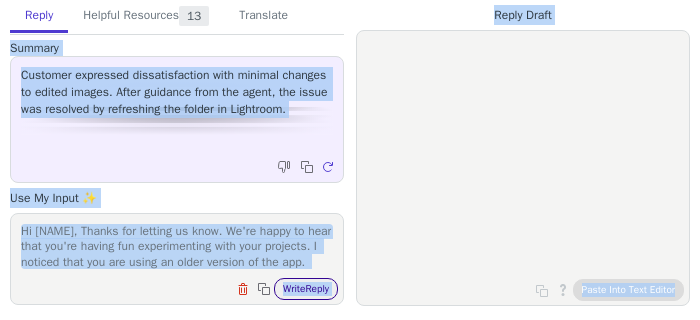 click on "Write  Reply" at bounding box center (306, 289) 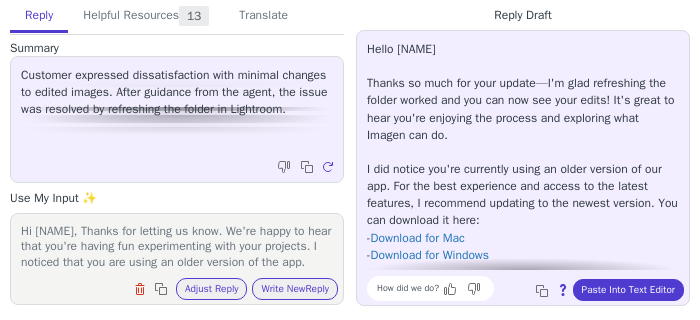 click on "Hello [NAME], Thanks so much for your update—I'm glad refreshing the folder worked and you can now see your edits! It's great to hear you're enjoying the process and exploring what Imagen can do. I did notice you're currently using an older version of our app. For the best experience and access to the latest features, I recommend updating to the newest version. You can download it here: - Download for Mac - Download for Windows If you have any other questions or want tips as you keep experimenting, just let me know—I'm here to help!" at bounding box center (523, 178) 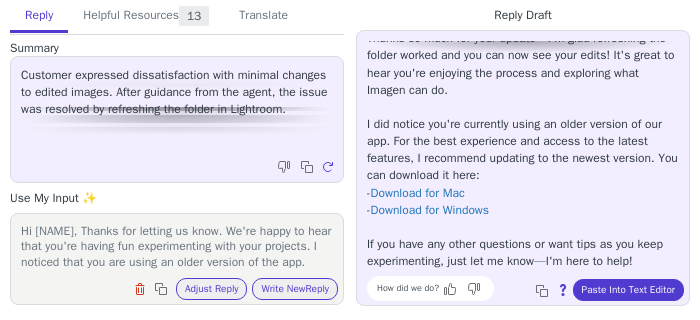 scroll, scrollTop: 62, scrollLeft: 0, axis: vertical 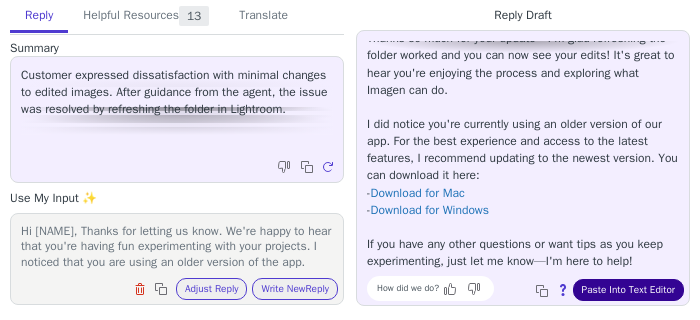 click on "Paste Into Text Editor" at bounding box center [628, 290] 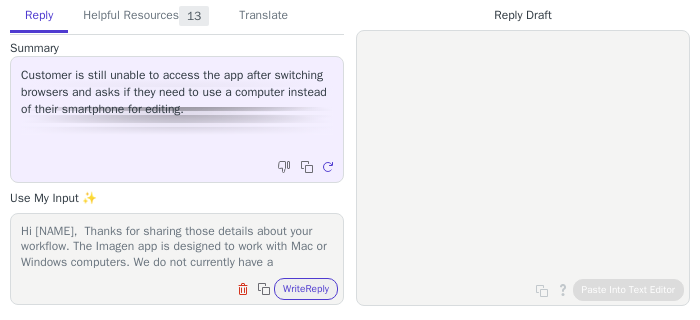 scroll, scrollTop: 0, scrollLeft: 0, axis: both 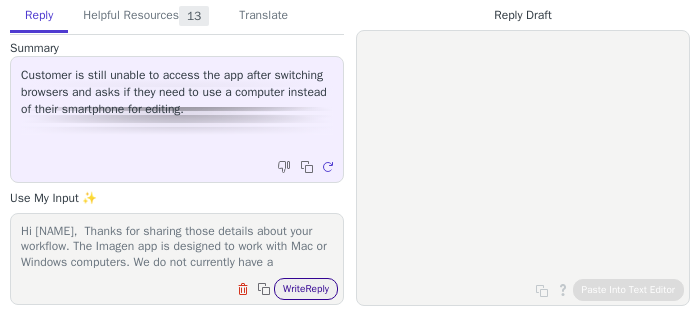 click on "Write  Reply" at bounding box center (306, 289) 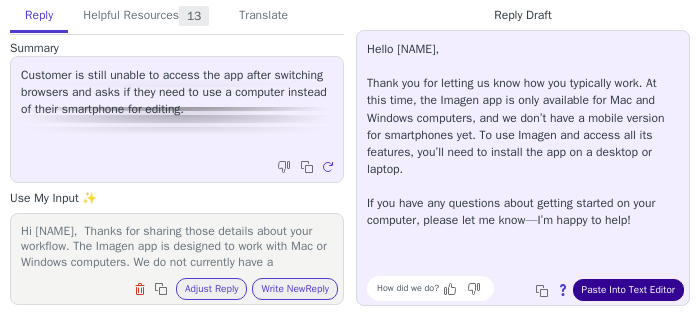 click on "Paste Into Text Editor" at bounding box center [628, 290] 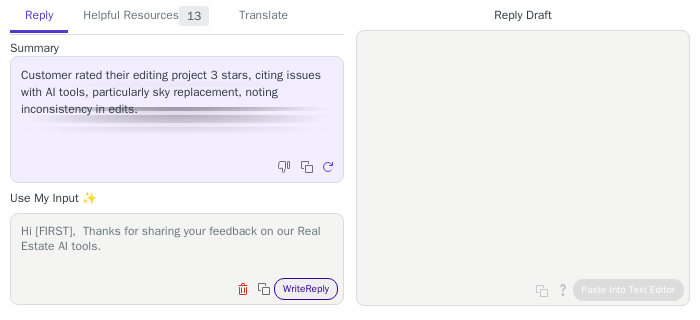 scroll, scrollTop: 0, scrollLeft: 0, axis: both 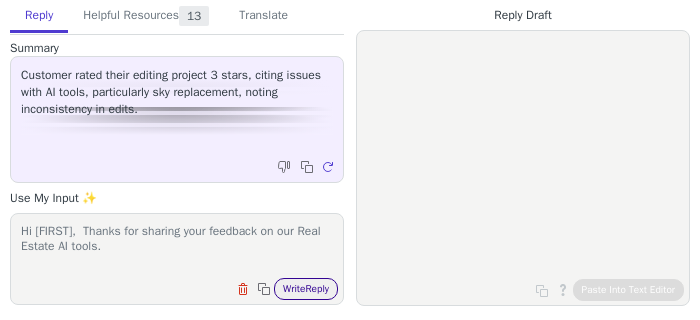 click on "Write  Reply" at bounding box center (306, 289) 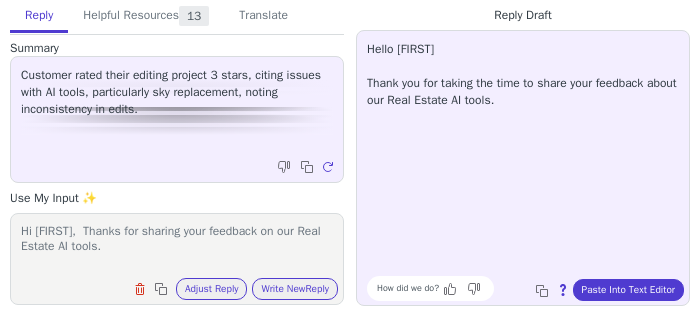click on "Hi [FIRST],  Thanks for sharing your feedback on our Real Estate AI tools." at bounding box center (177, 246) 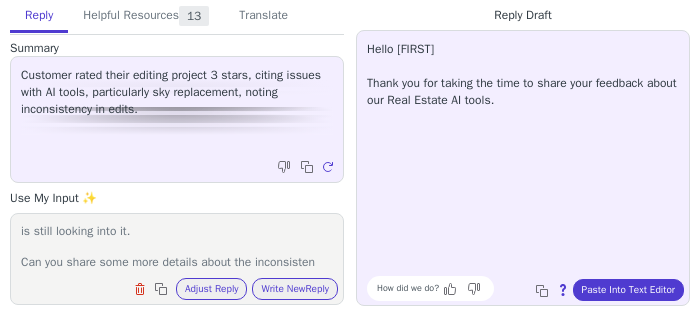scroll, scrollTop: 62, scrollLeft: 0, axis: vertical 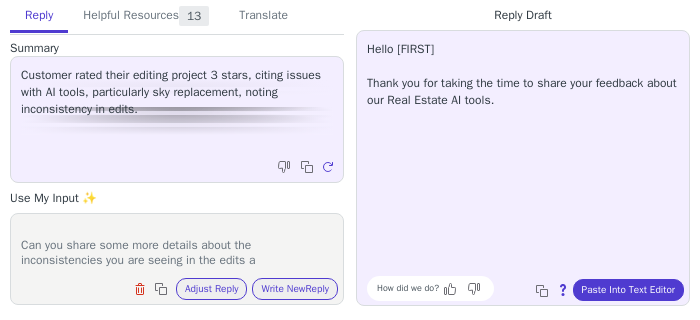click on "Hi [FIRST],  Thanks for sharing your feedback on our Real Estate AI tools. I understand that you've been having an ongoing issue with our sky replacement tool and our team is still looking into it.
Can you share some more details about the inconsistencies you are seeing in the edits a" at bounding box center [177, 246] 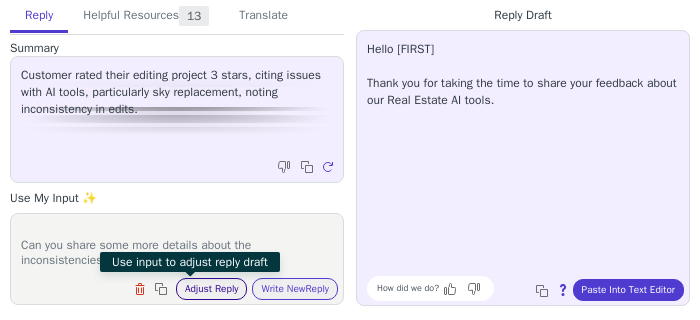 type on "Hi [FIRST],  Thanks for sharing your feedback on our Real Estate AI tools. I understand that you've been having an ongoing issue with our sky replacement tool and our team is still looking into it.
Can you share some more details about the inconsistencies you are seeing?" 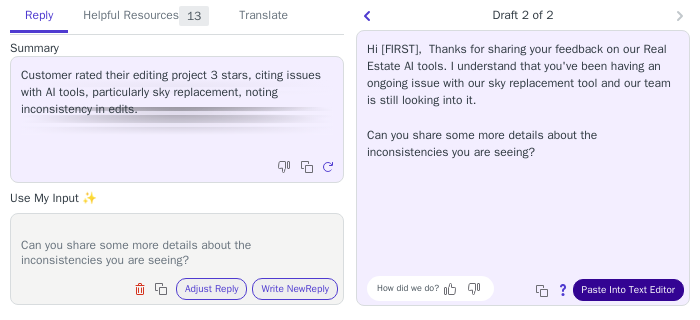 click on "Paste Into Text Editor" at bounding box center [628, 290] 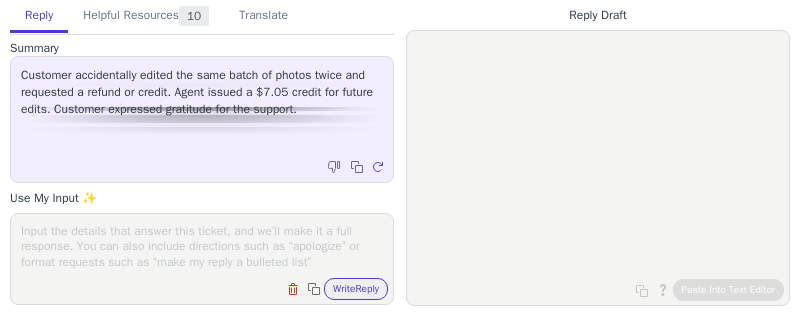scroll, scrollTop: 0, scrollLeft: 0, axis: both 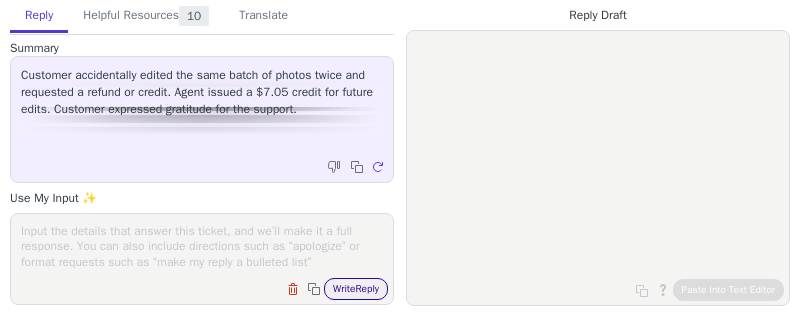 click on "Write  Reply" at bounding box center (356, 289) 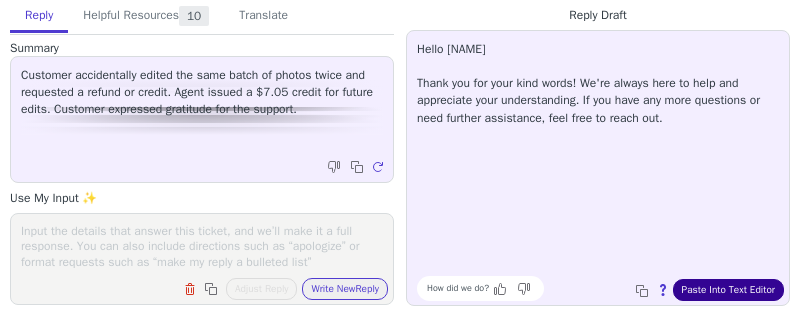 click on "Paste Into Text Editor" at bounding box center (728, 290) 